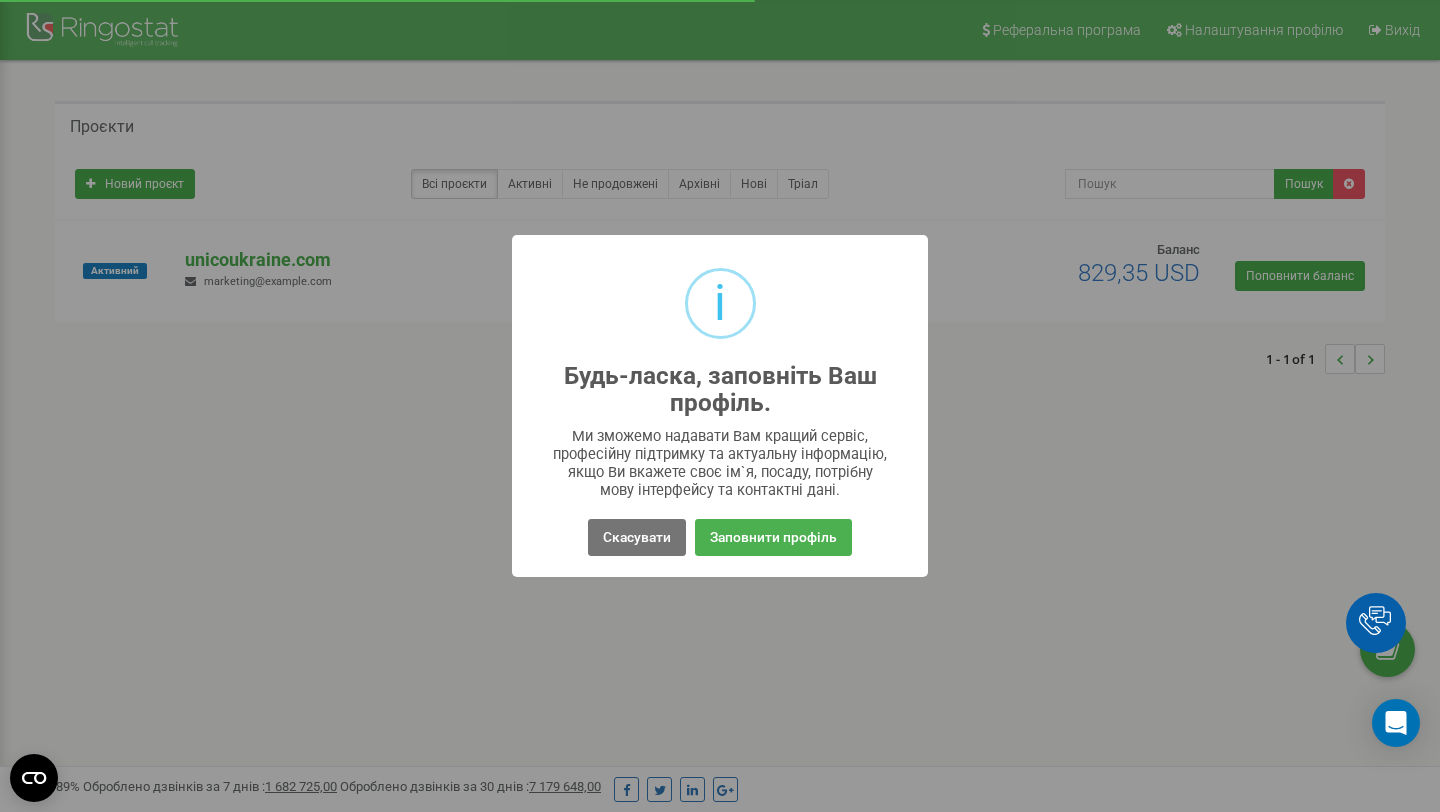 scroll, scrollTop: 0, scrollLeft: 0, axis: both 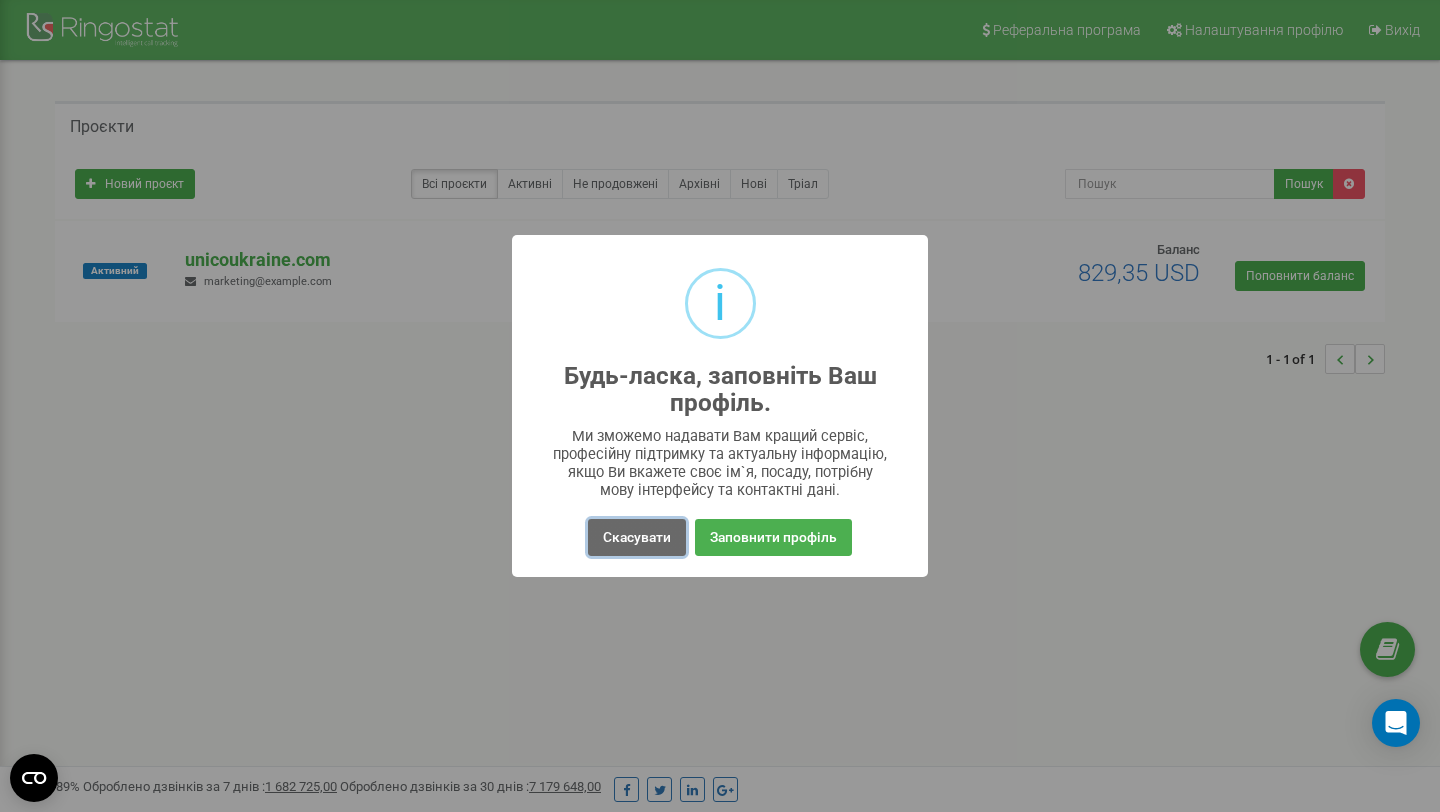 click on "Скасувати" at bounding box center (637, 537) 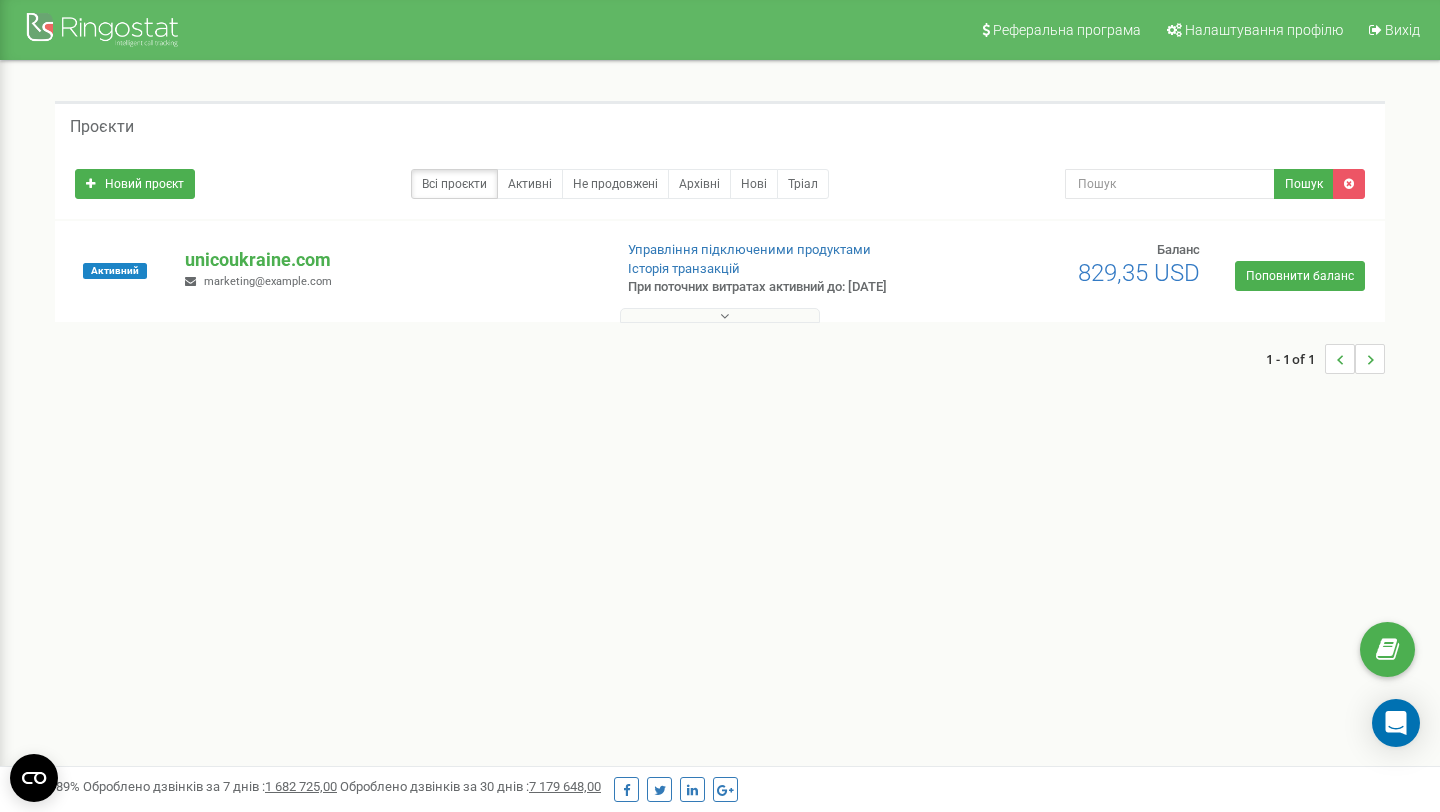 click at bounding box center [720, 315] 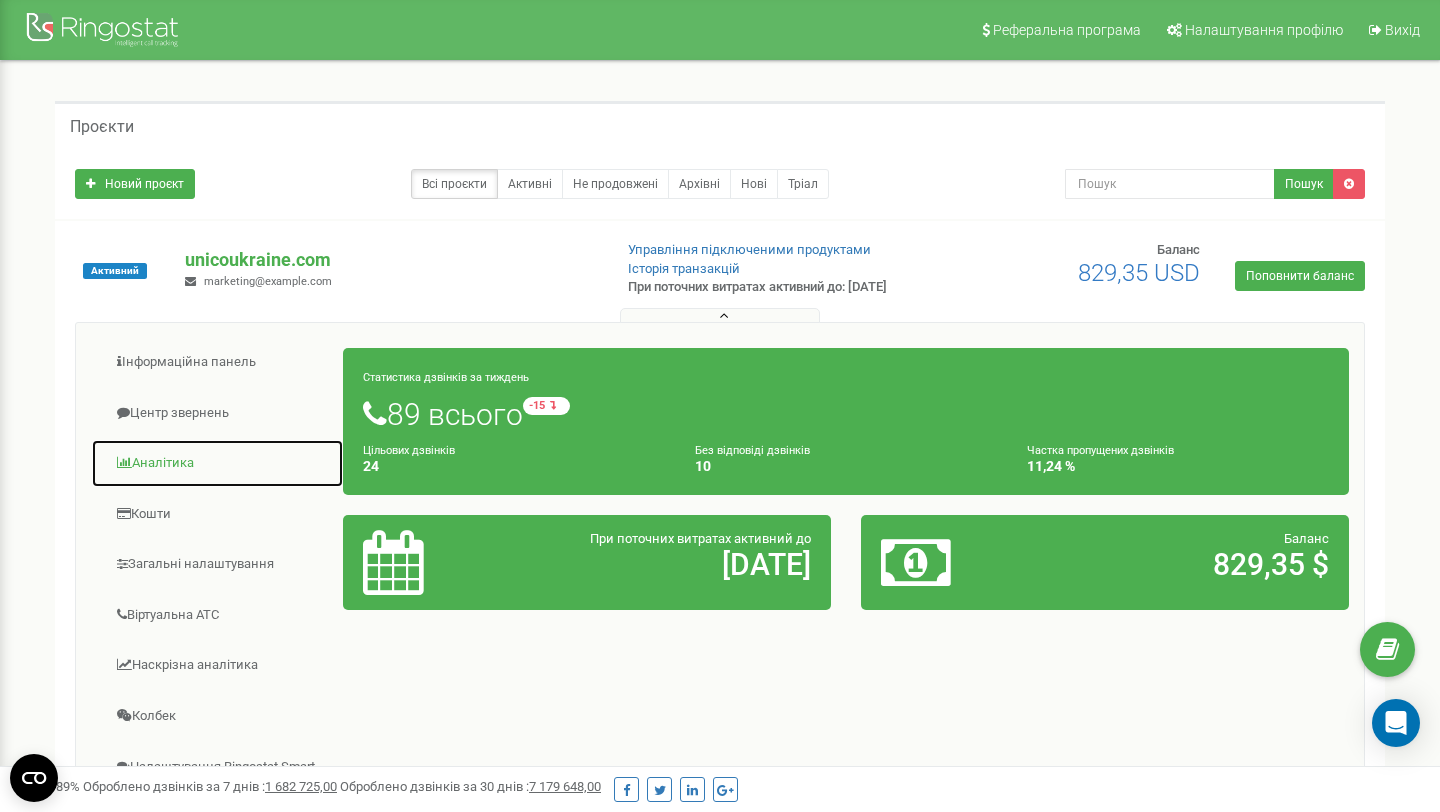 click on "Аналiтика" at bounding box center (217, 463) 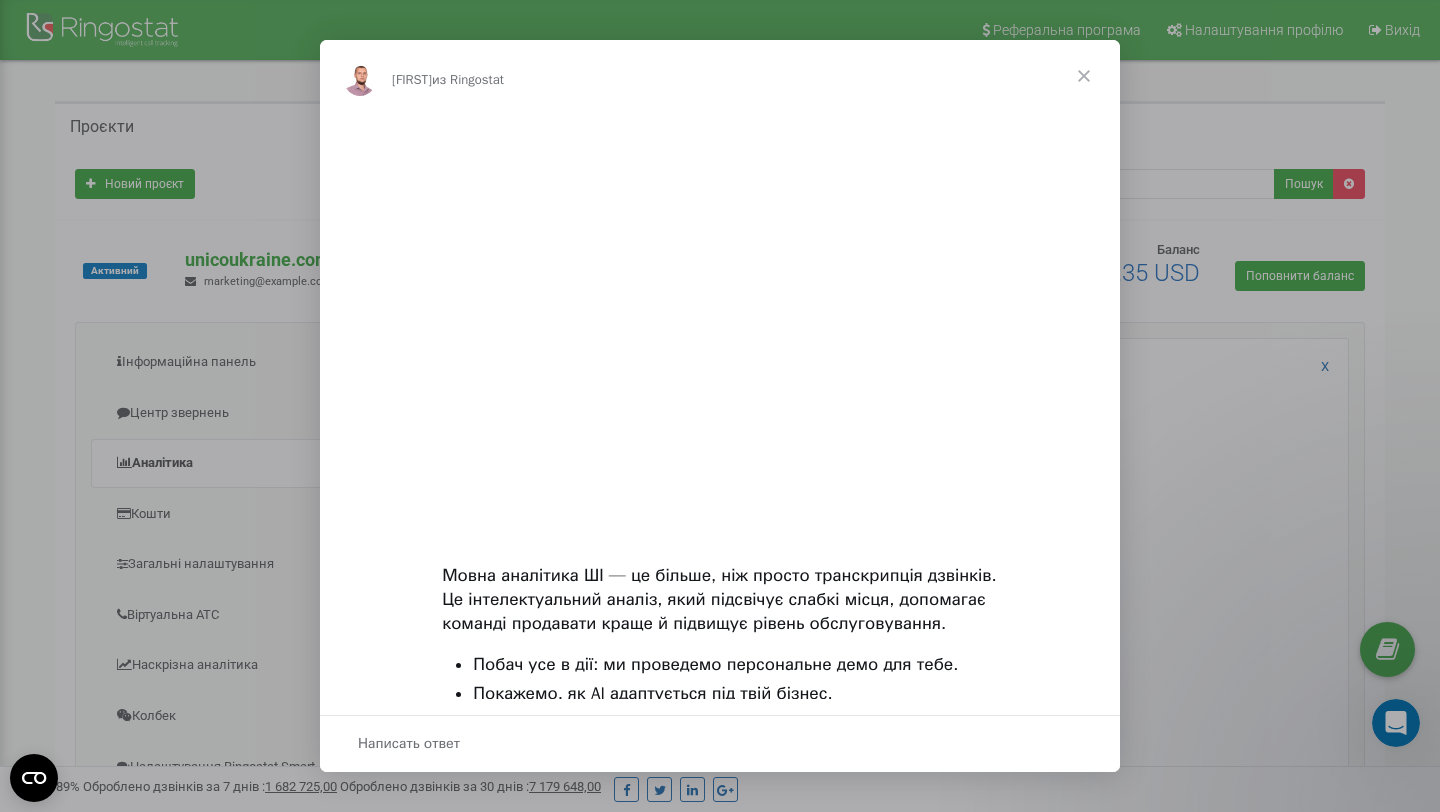 scroll, scrollTop: 0, scrollLeft: 0, axis: both 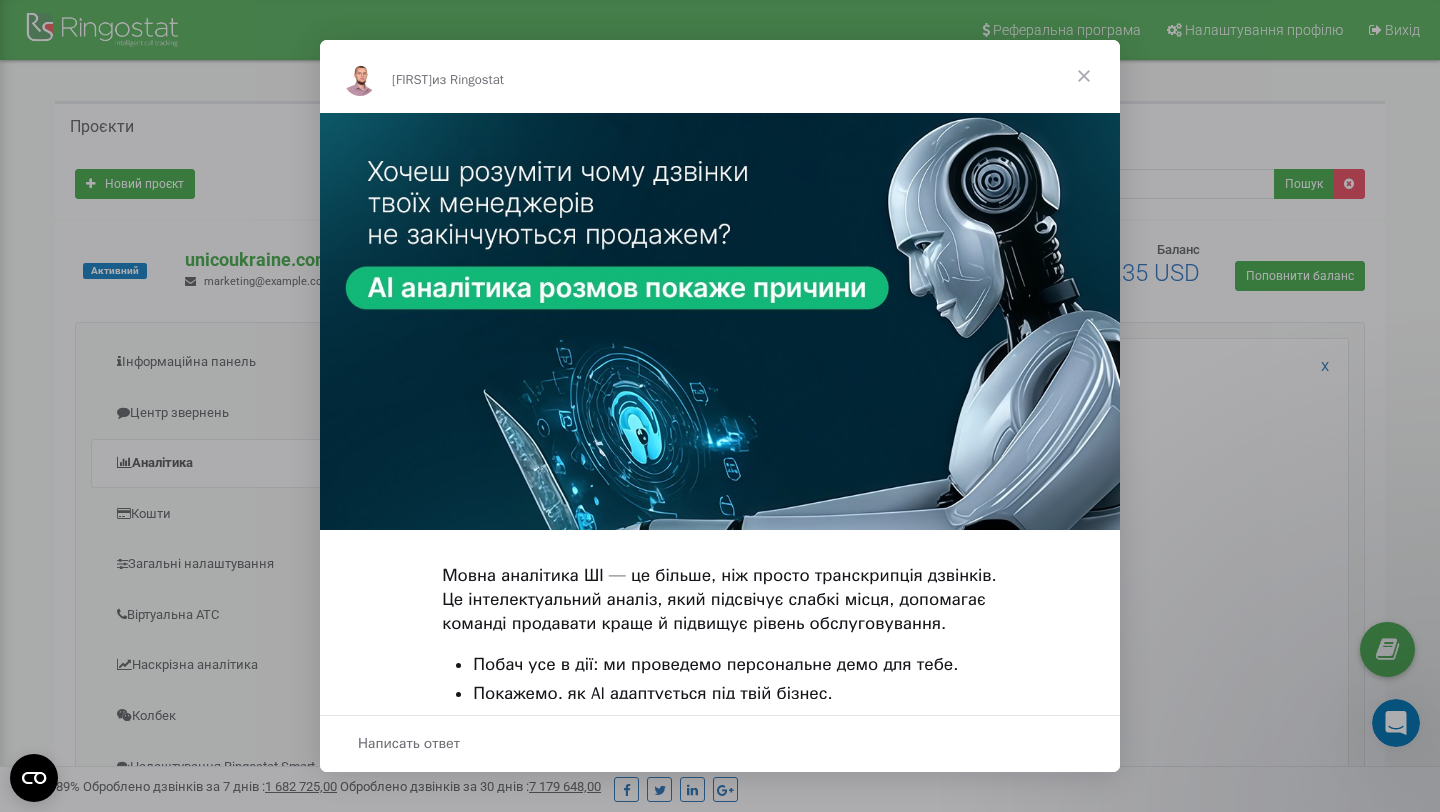 click at bounding box center [1084, 76] 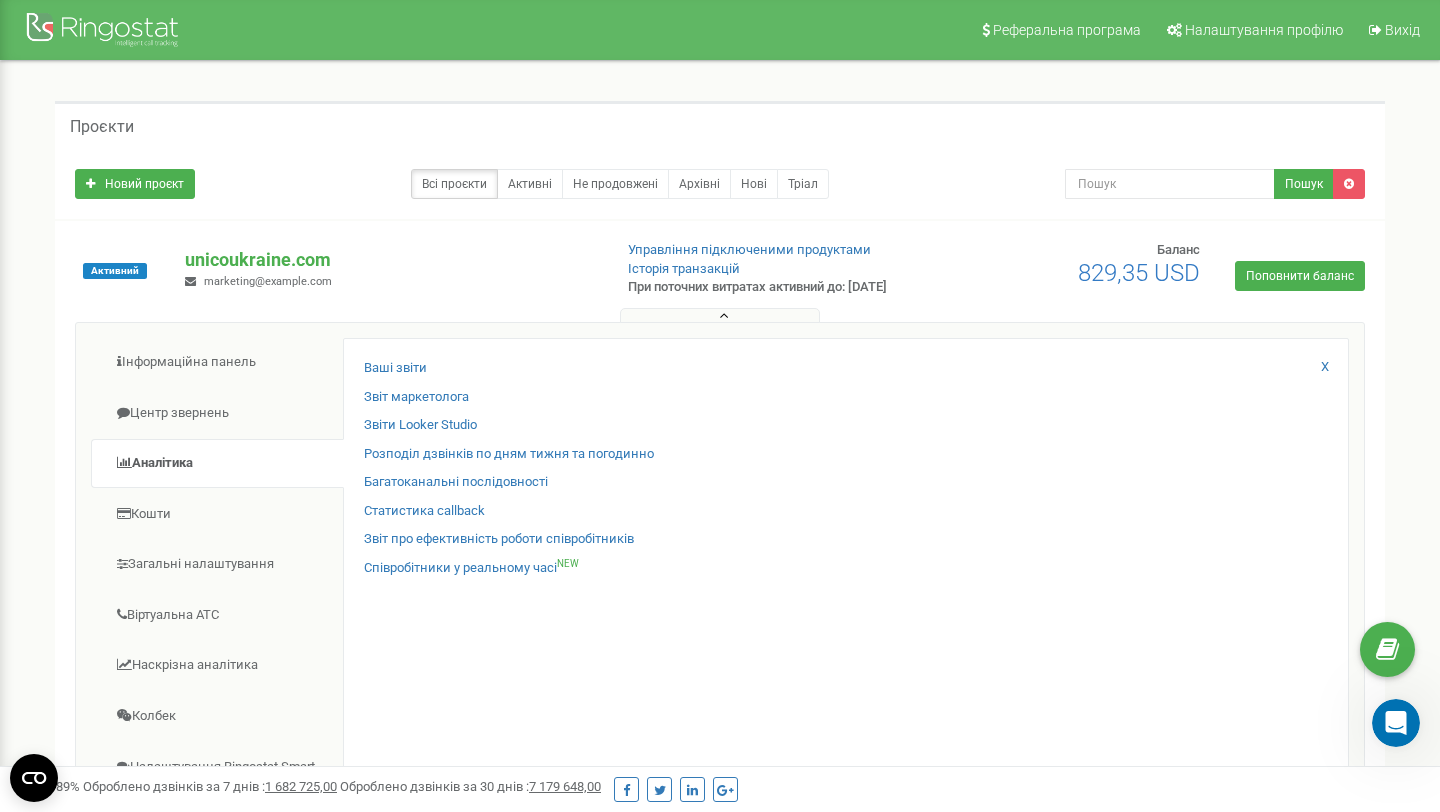 click on "Ваші звіти
Звіт маркетолога
Звіти Looker Studio
Розподіл дзвінків по дням тижня та погодинно
Статистика callback  NEW X" at bounding box center [846, 661] 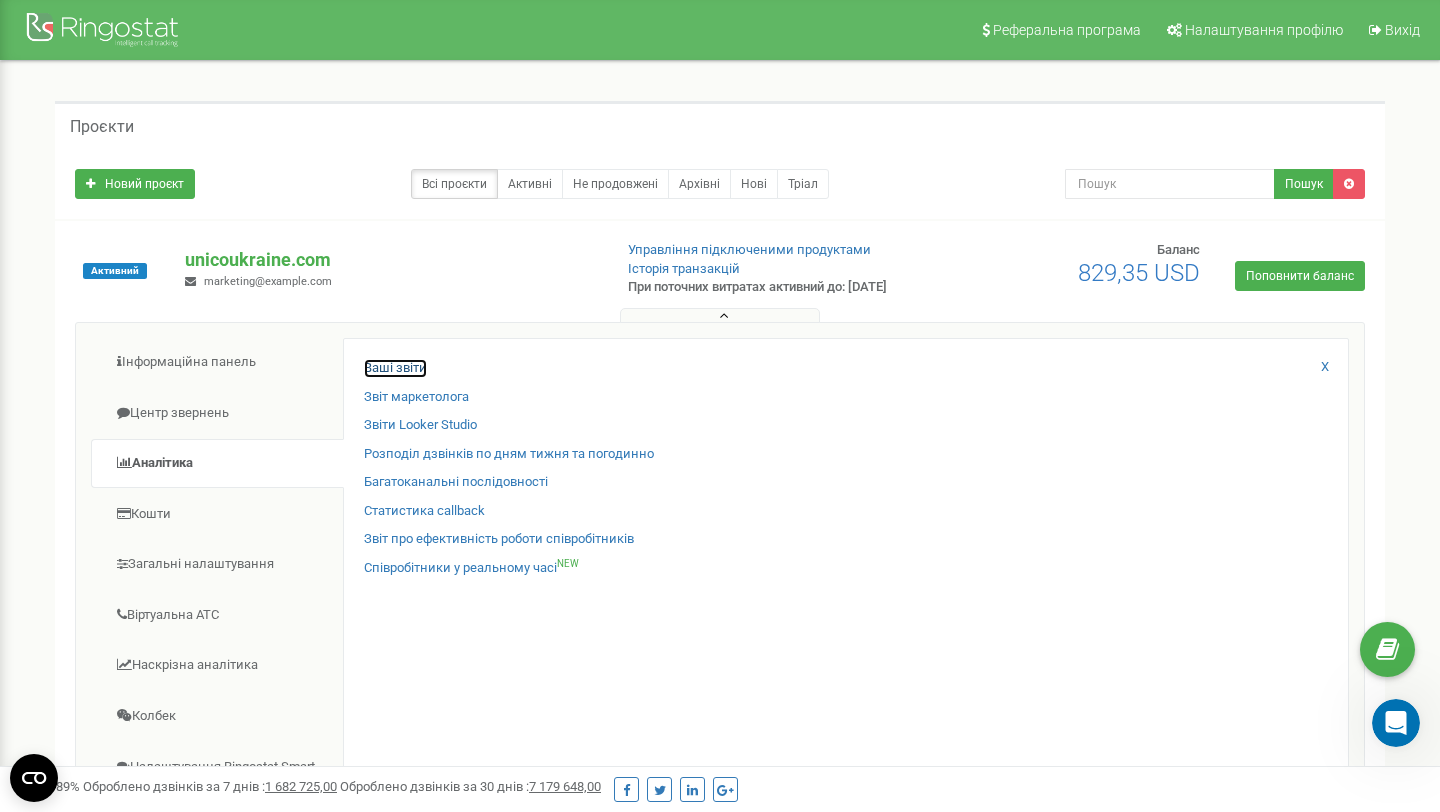 click on "Ваші звіти" at bounding box center [395, 368] 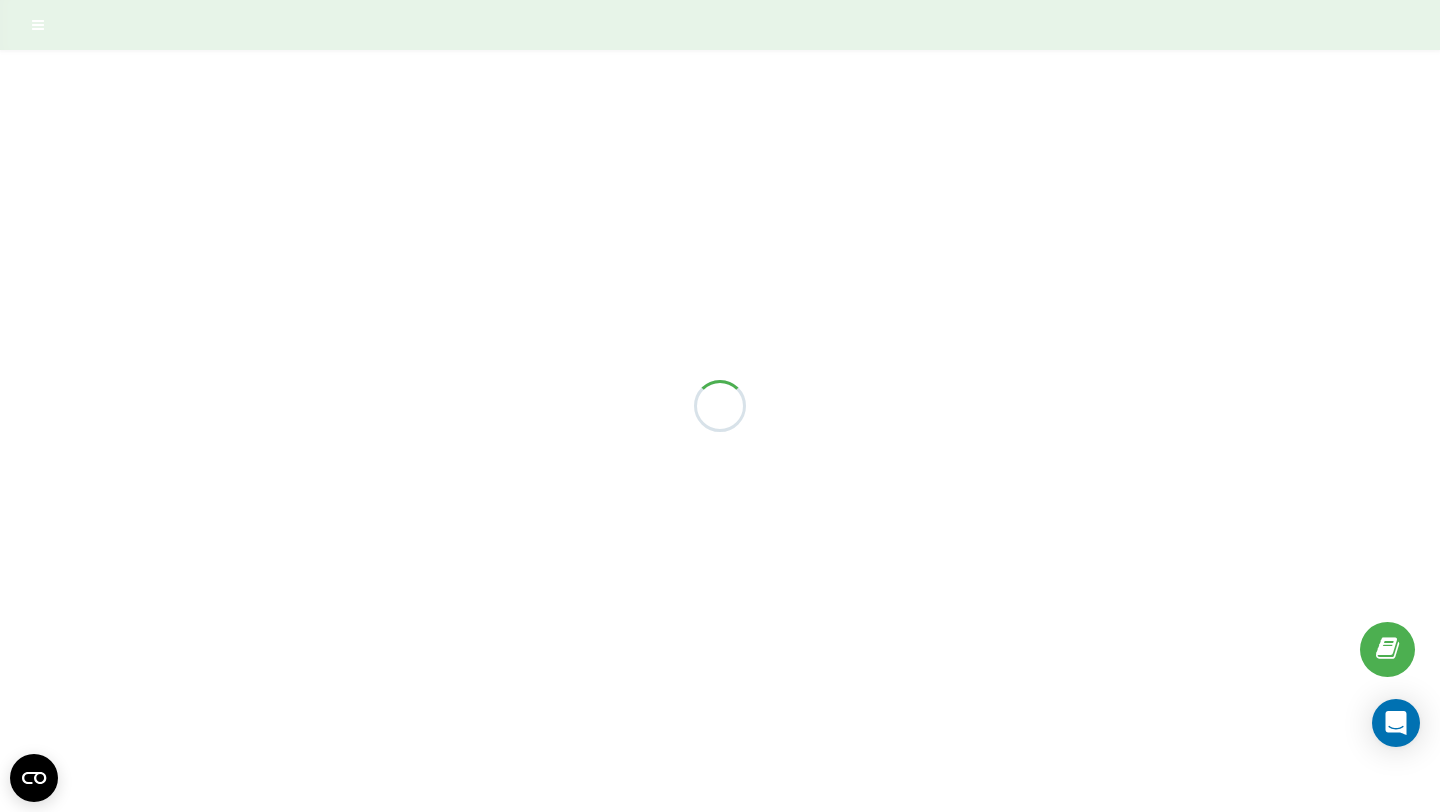 scroll, scrollTop: 0, scrollLeft: 0, axis: both 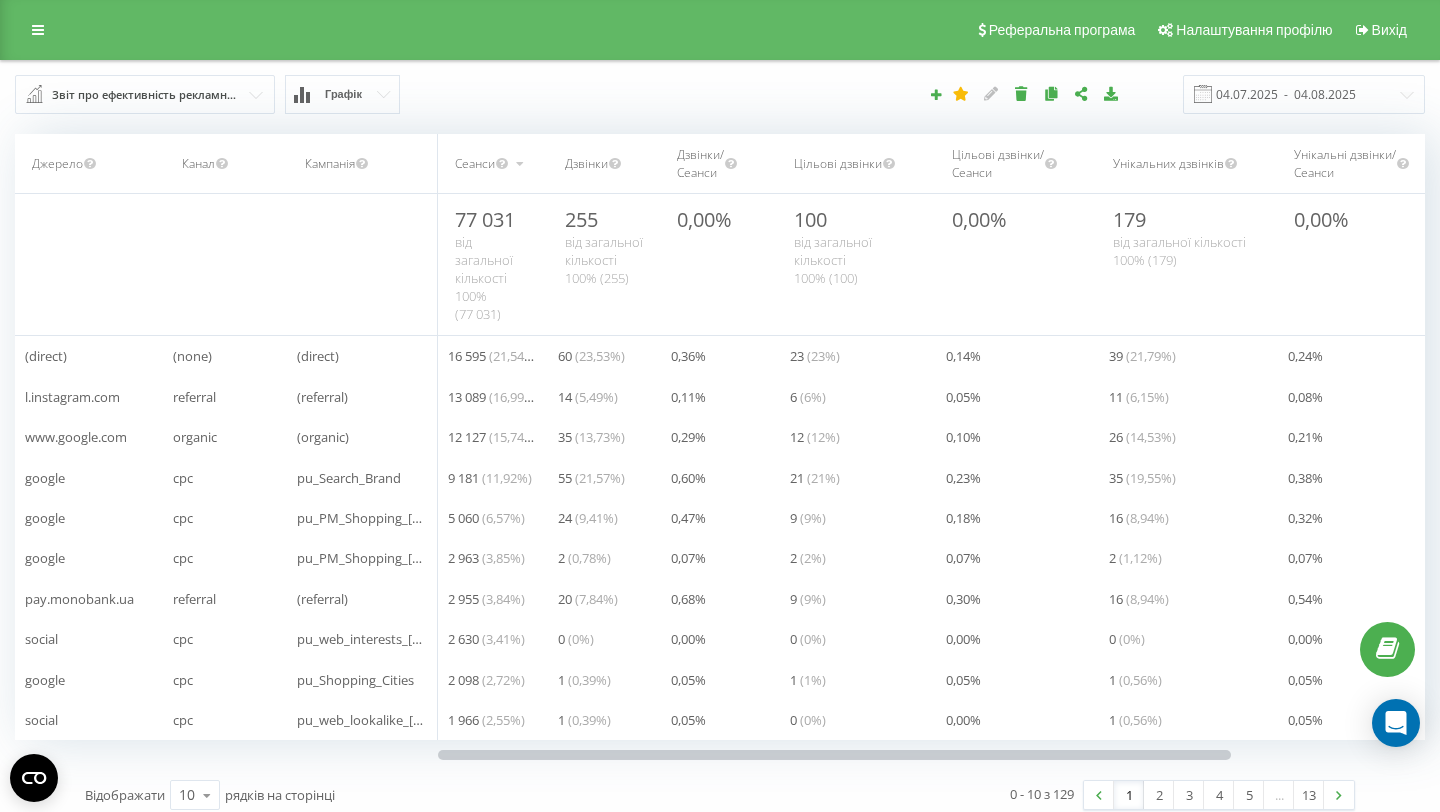 click on "Джерело" at bounding box center [57, 163] 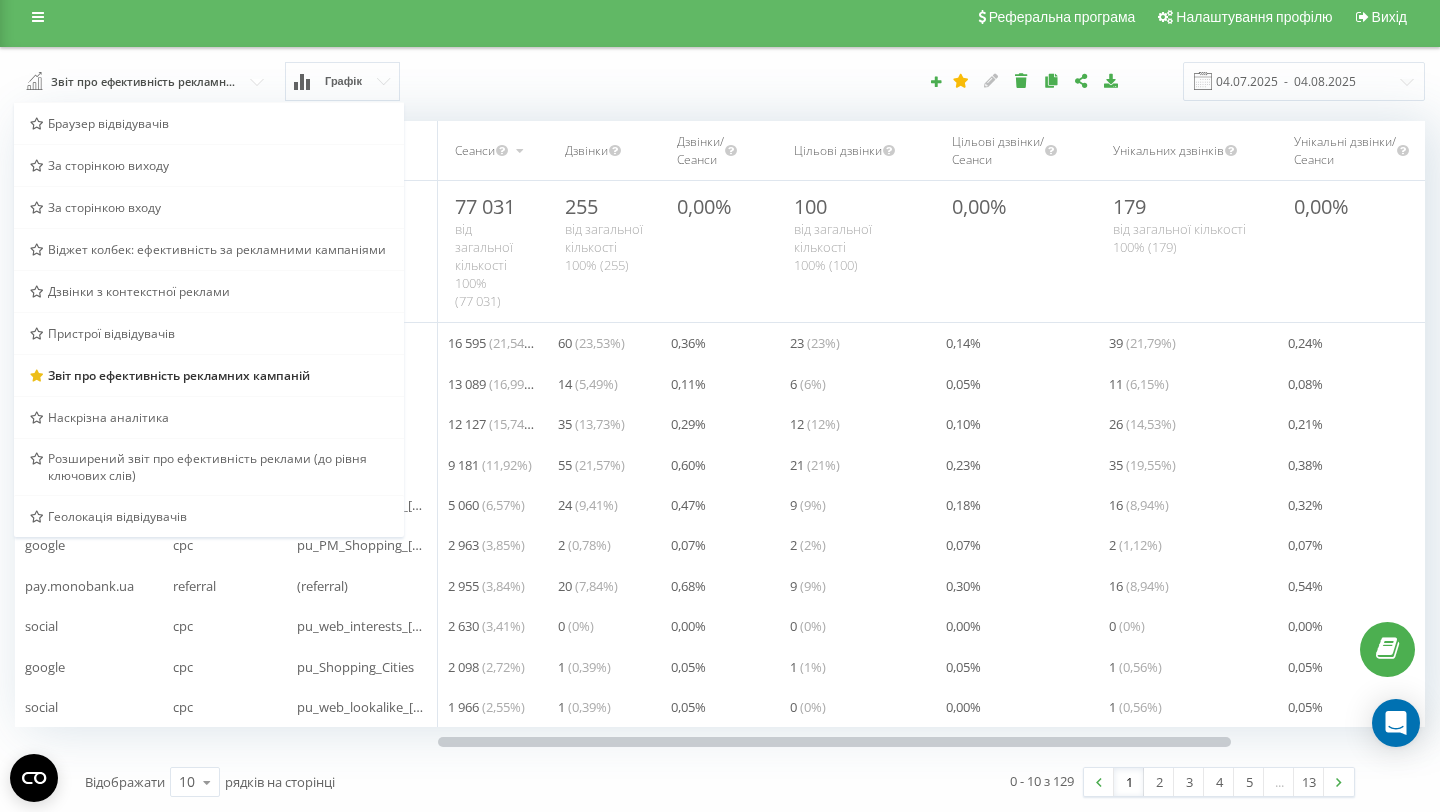 click on "Наскрізна аналітика" at bounding box center (209, 417) 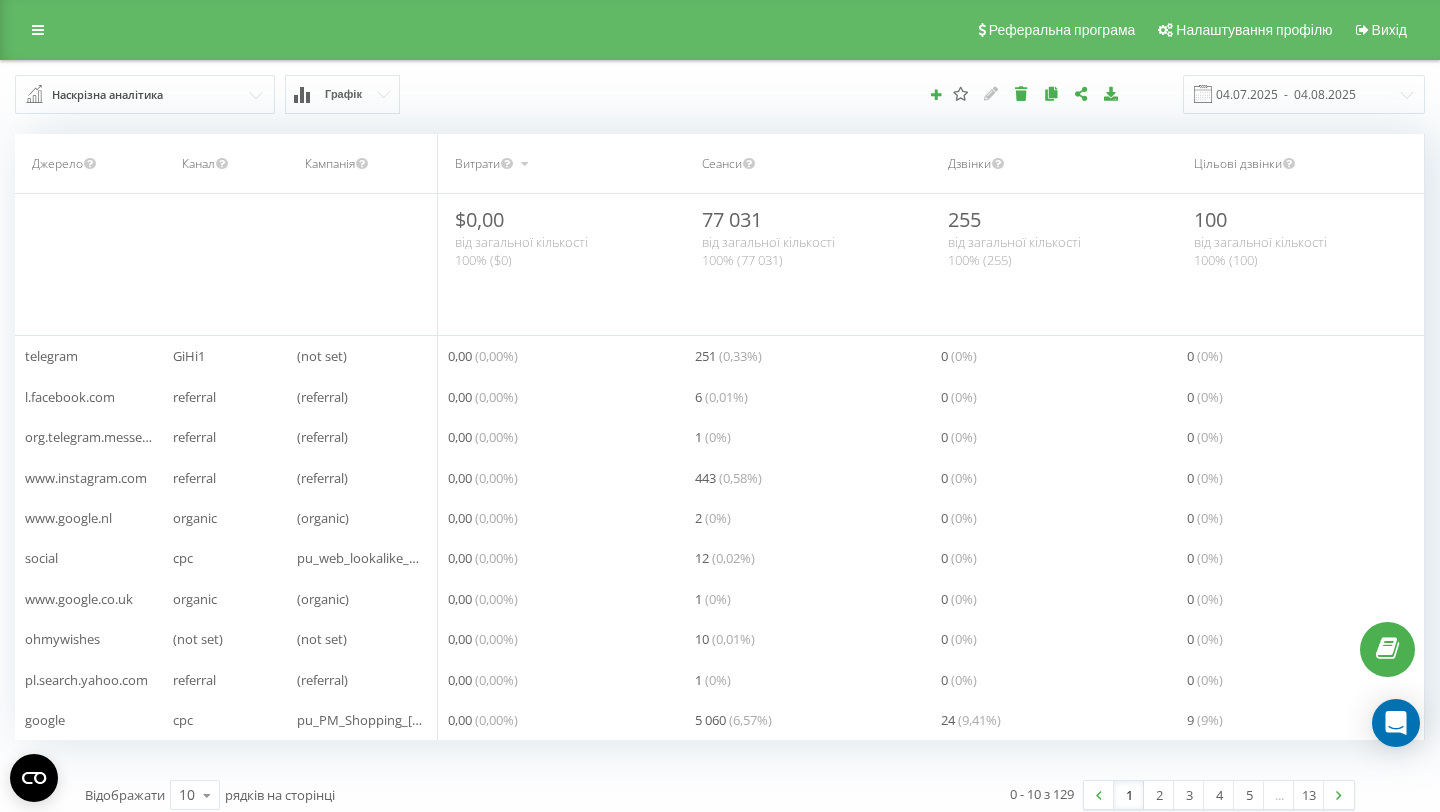 click at bounding box center (146, 94) 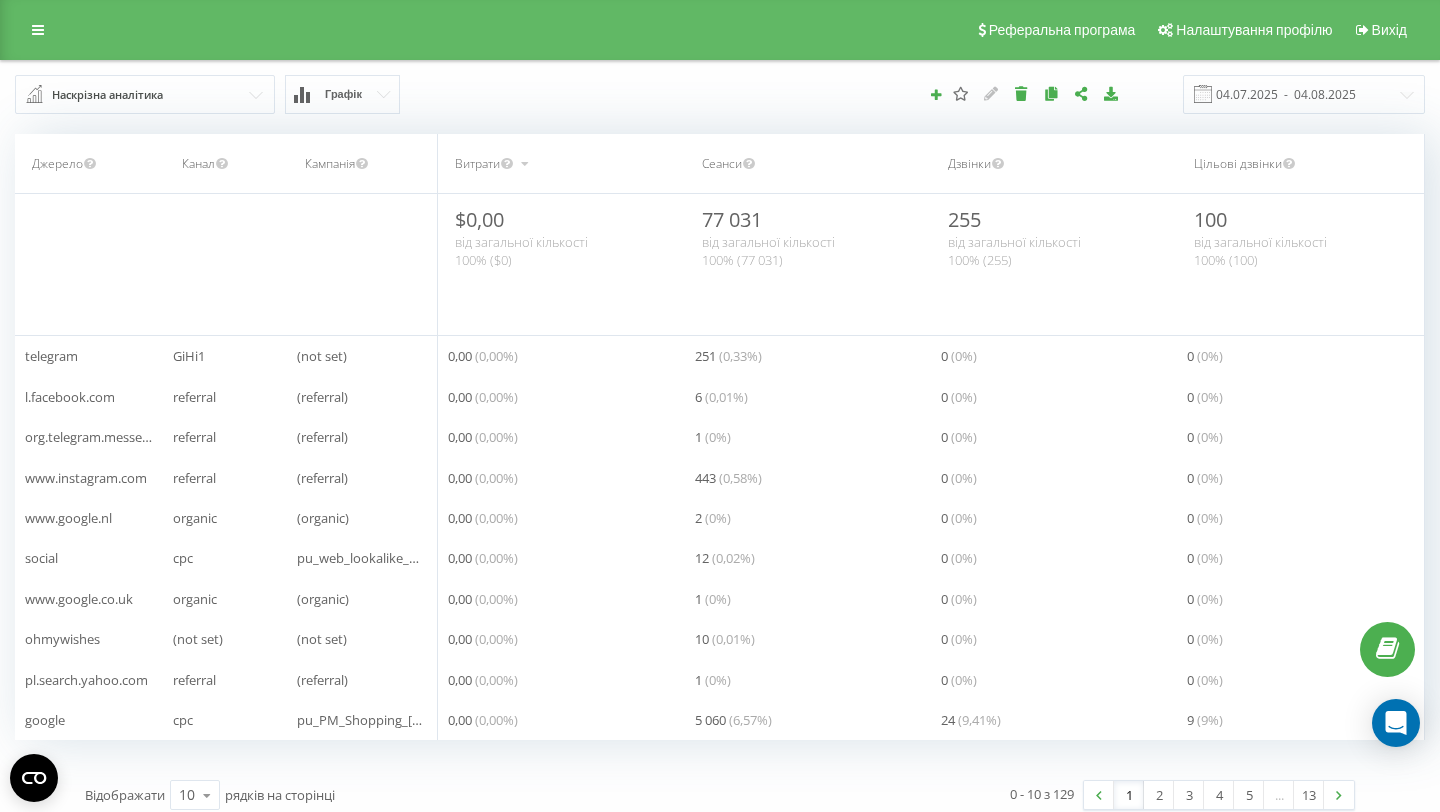 click on "Графік" at bounding box center (342, 94) 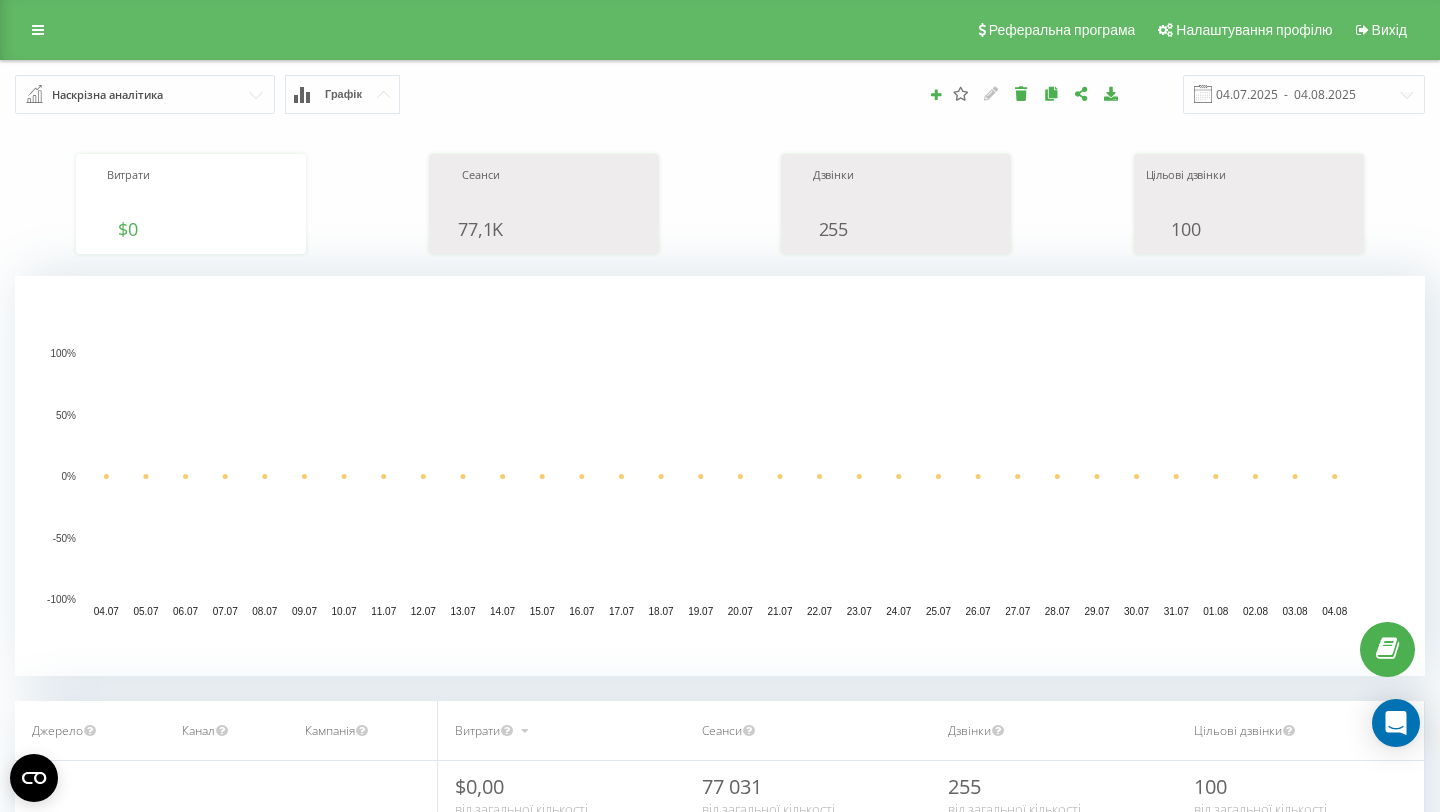 click 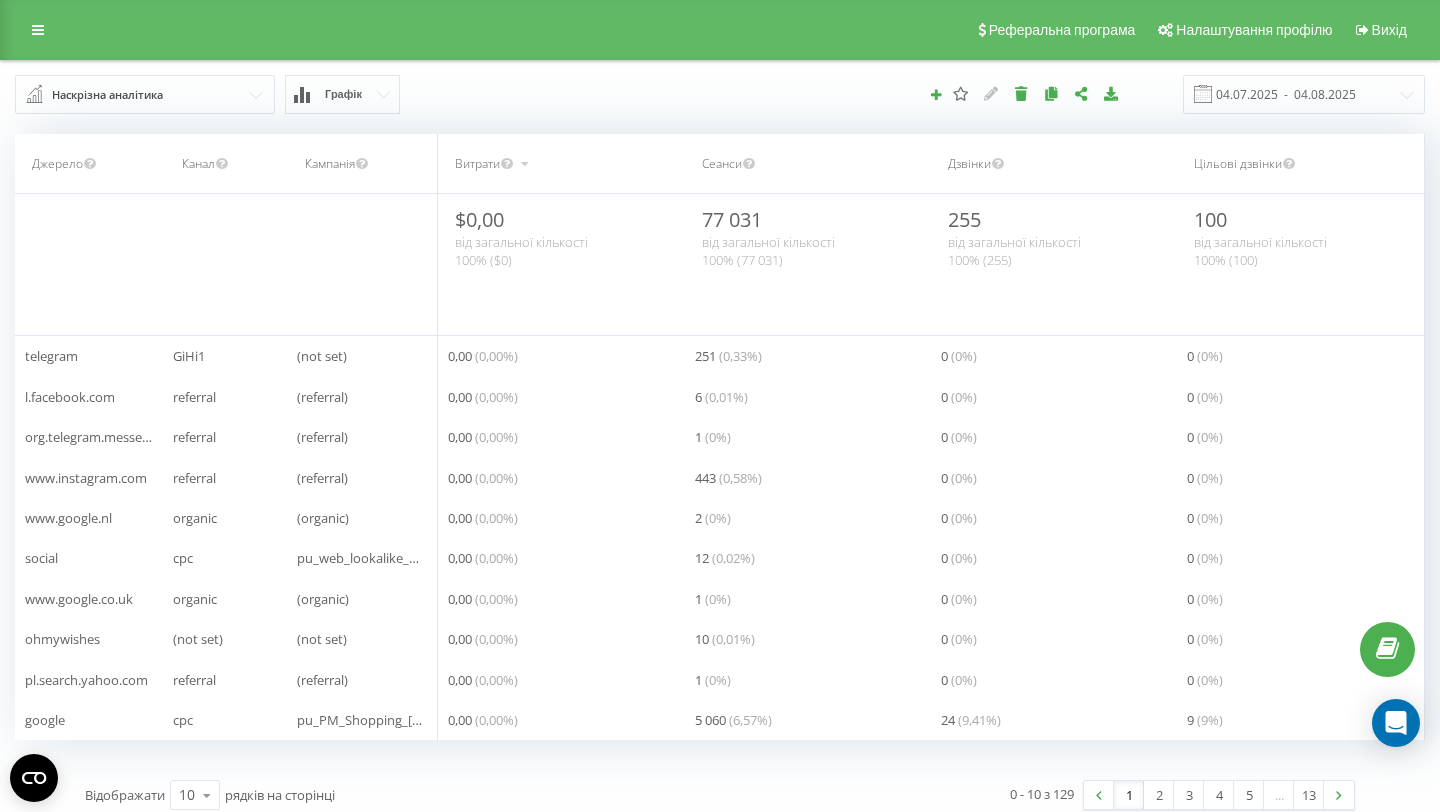 click at bounding box center [146, 94] 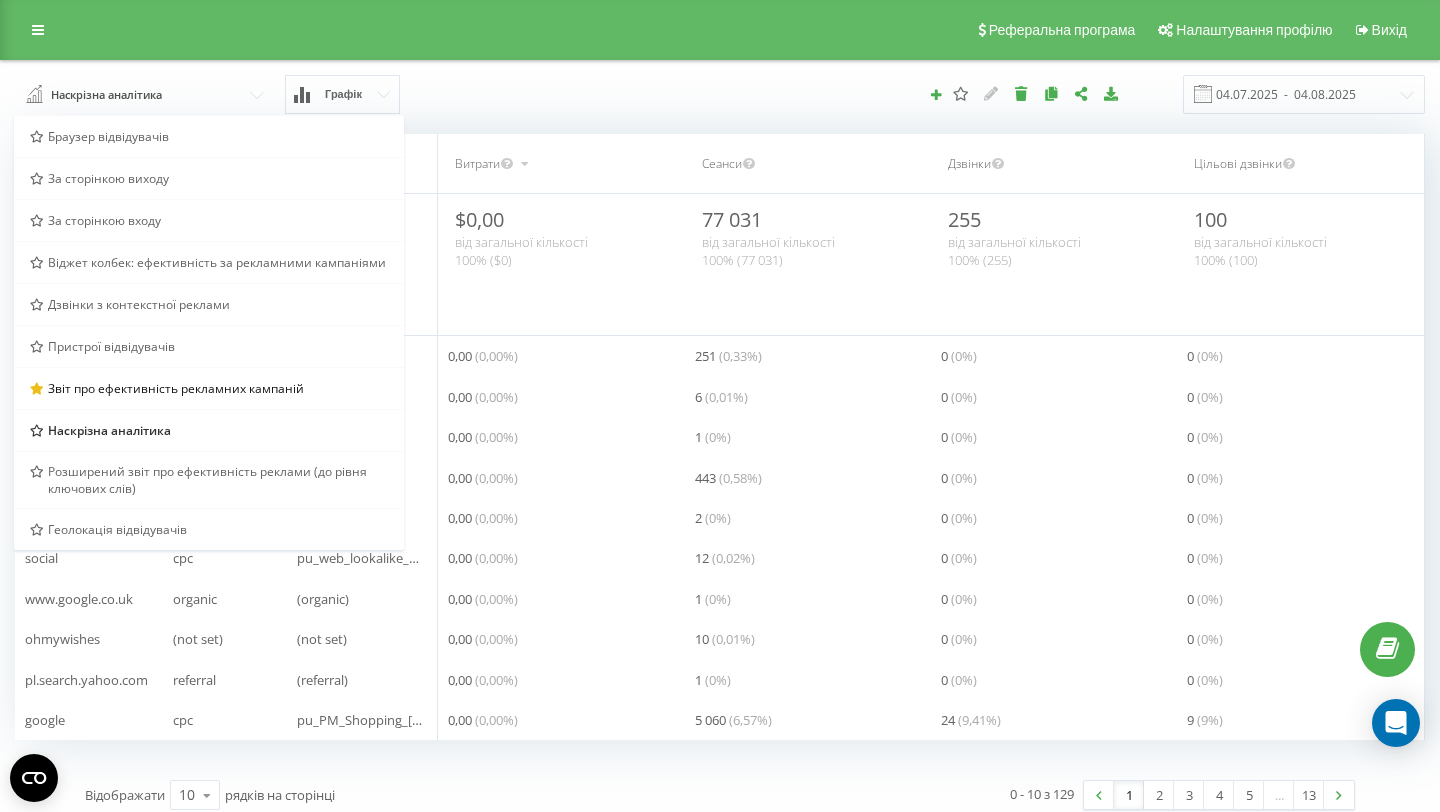 click on "Наскрізна аналітика Браузер відвідувачів За сторінкою виходу За сторінкою входу Віджет колбек: ефективність за рекламними кампаніями Дзвінки з контекстної реклами Пристрої відвідувачів Звіт про ефективність рекламних кампаній Наскрізна аналітика Розширений звіт про ефективність реклами (до рівня ключових слів) Геолокація відвідувачів Графік" at bounding box center [270, 94] 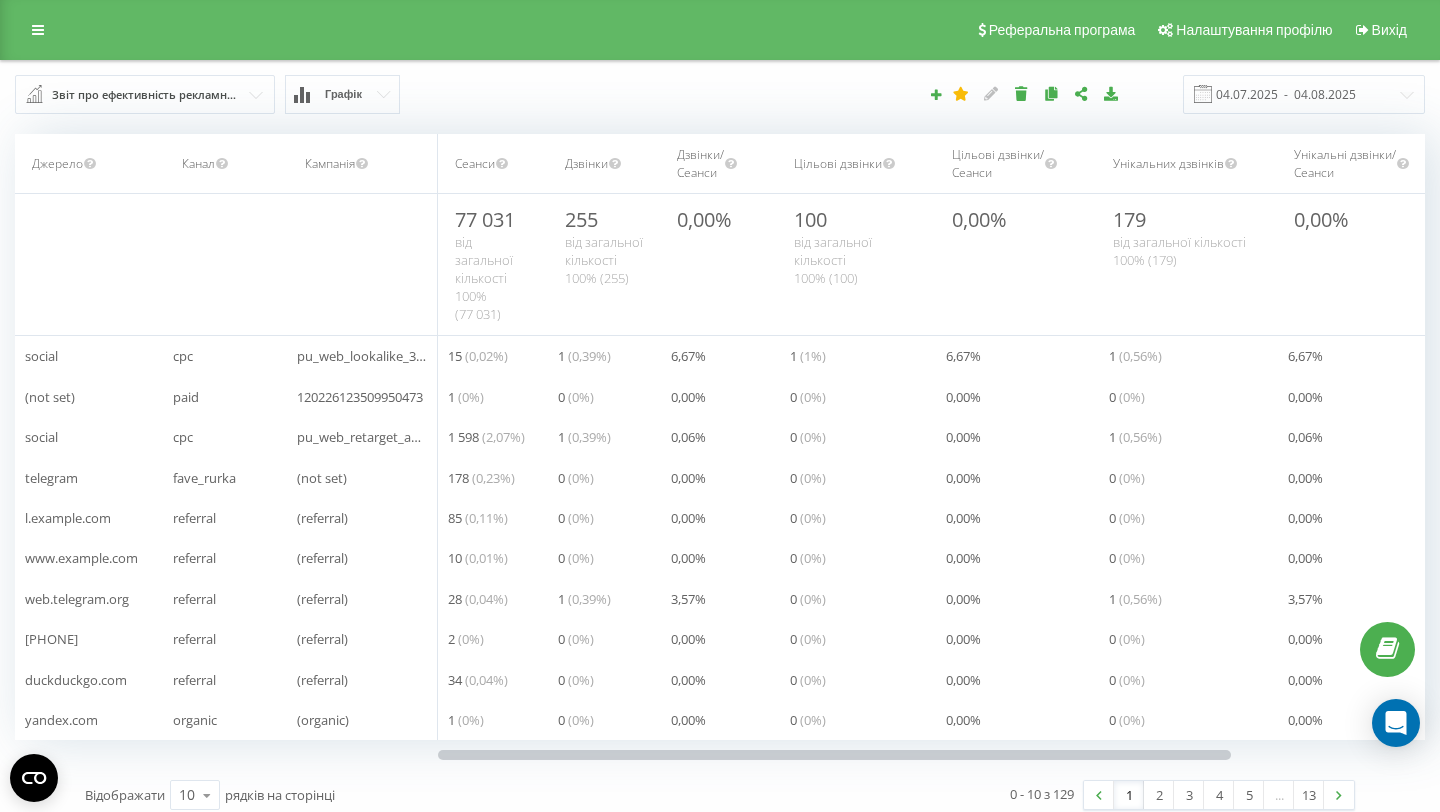 scroll, scrollTop: 0, scrollLeft: 0, axis: both 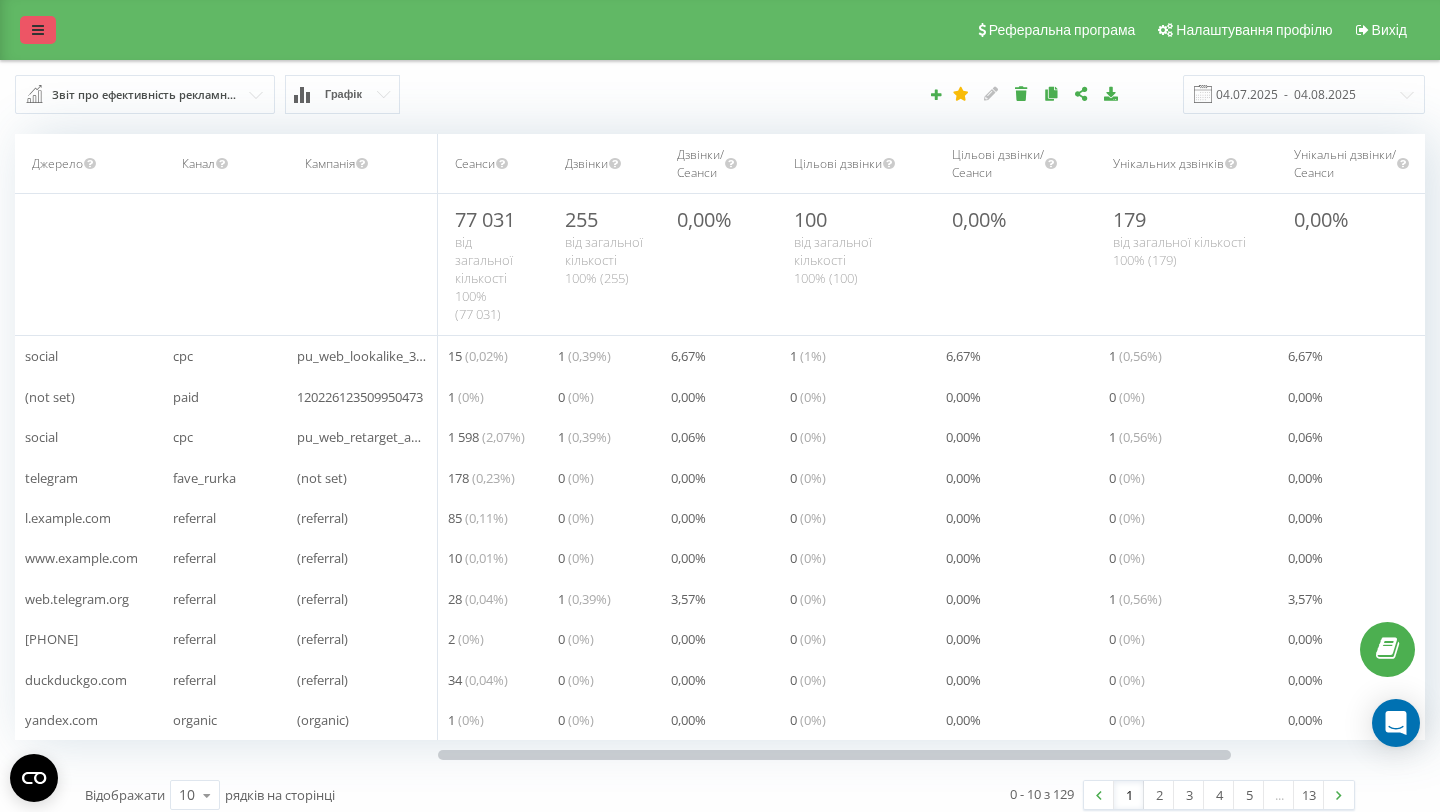 click at bounding box center [38, 30] 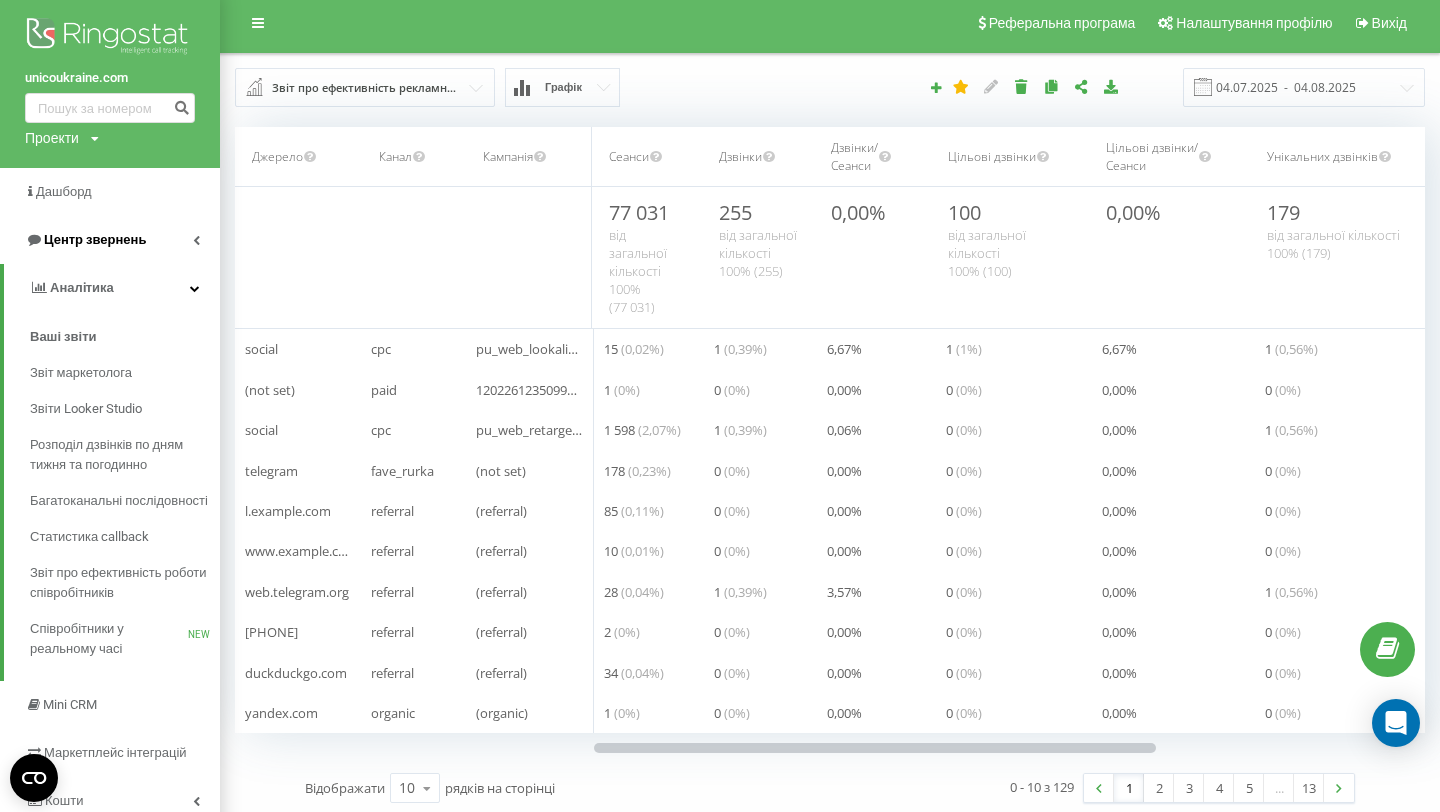 click on "Центр звернень" at bounding box center (110, 240) 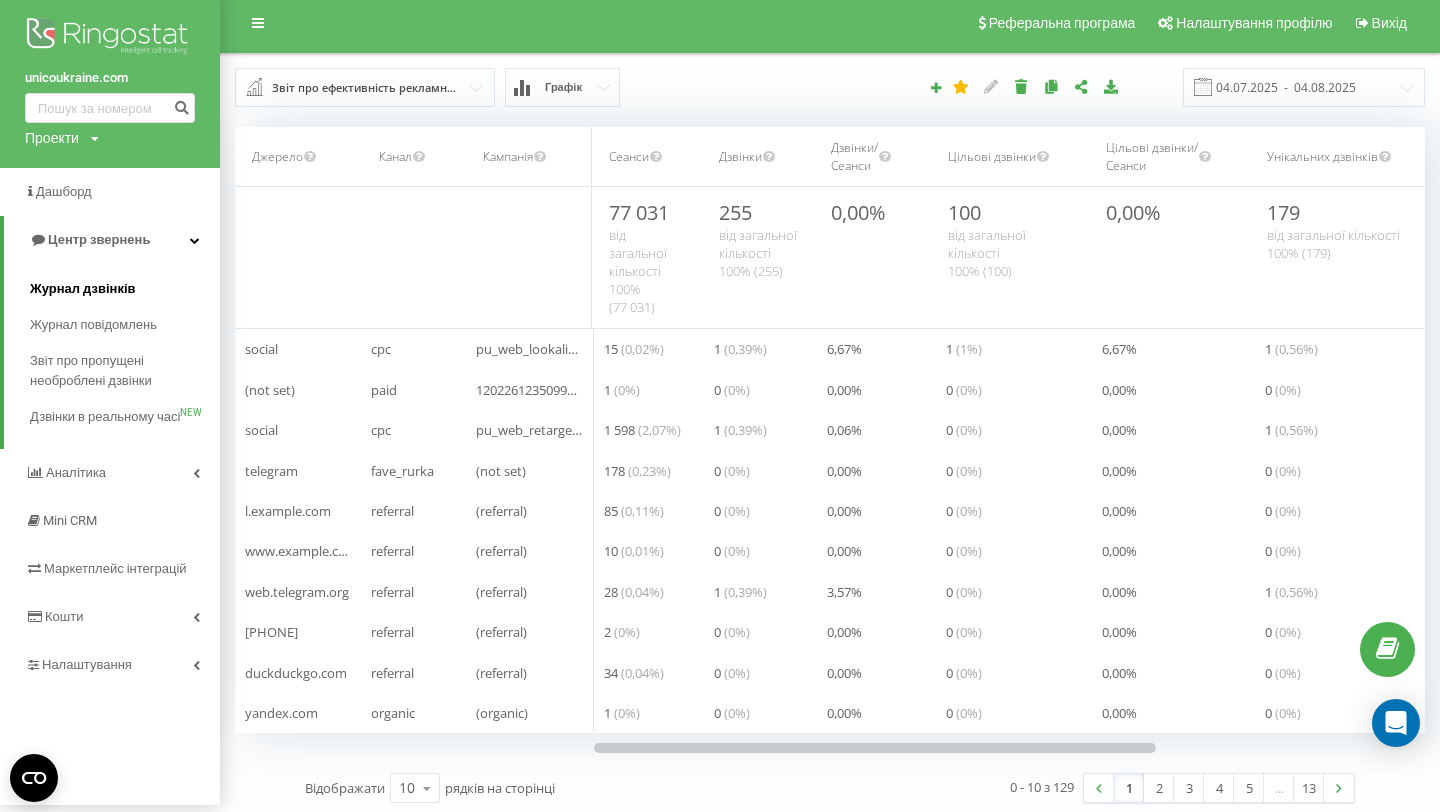 click on "Журнал дзвінків" at bounding box center (83, 289) 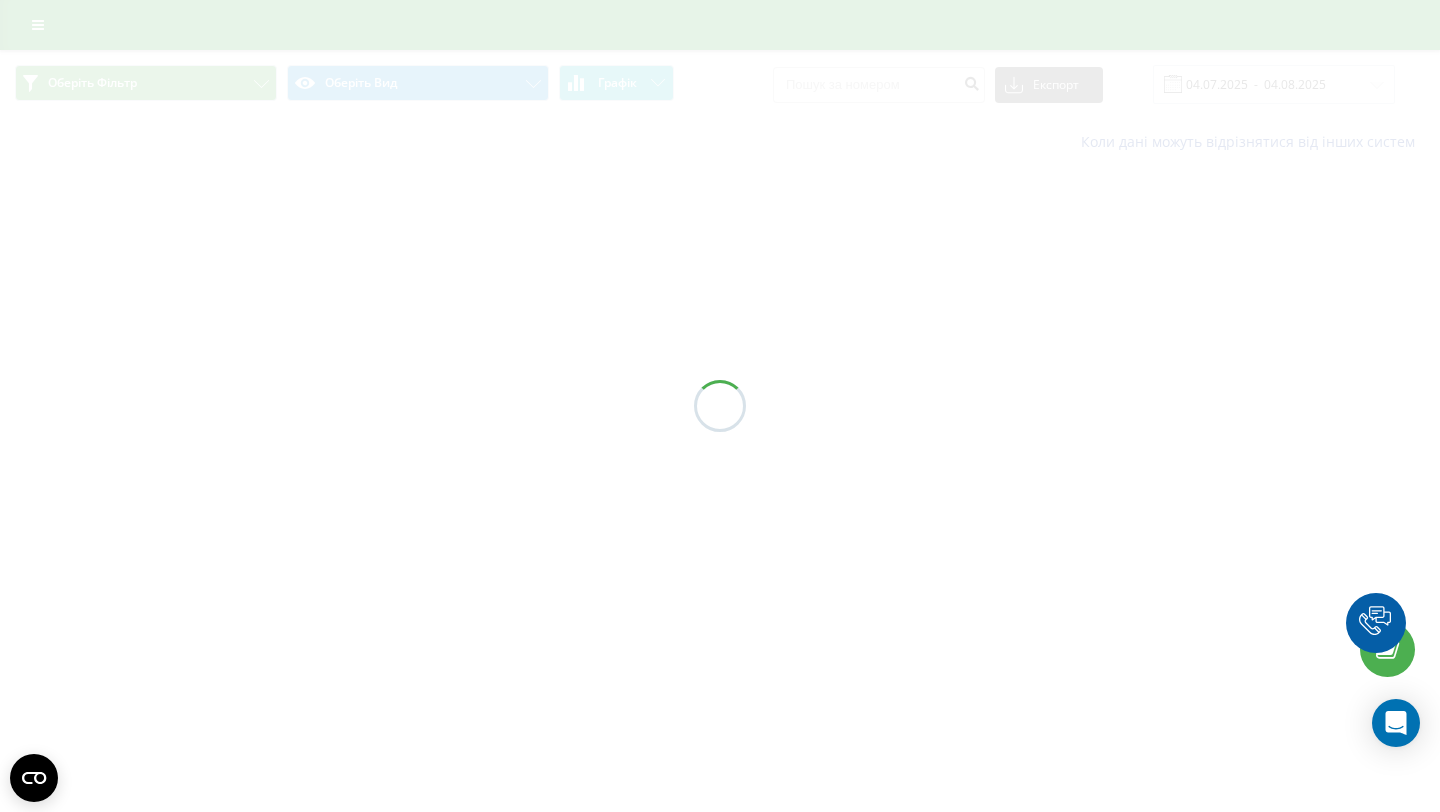 scroll, scrollTop: 0, scrollLeft: 0, axis: both 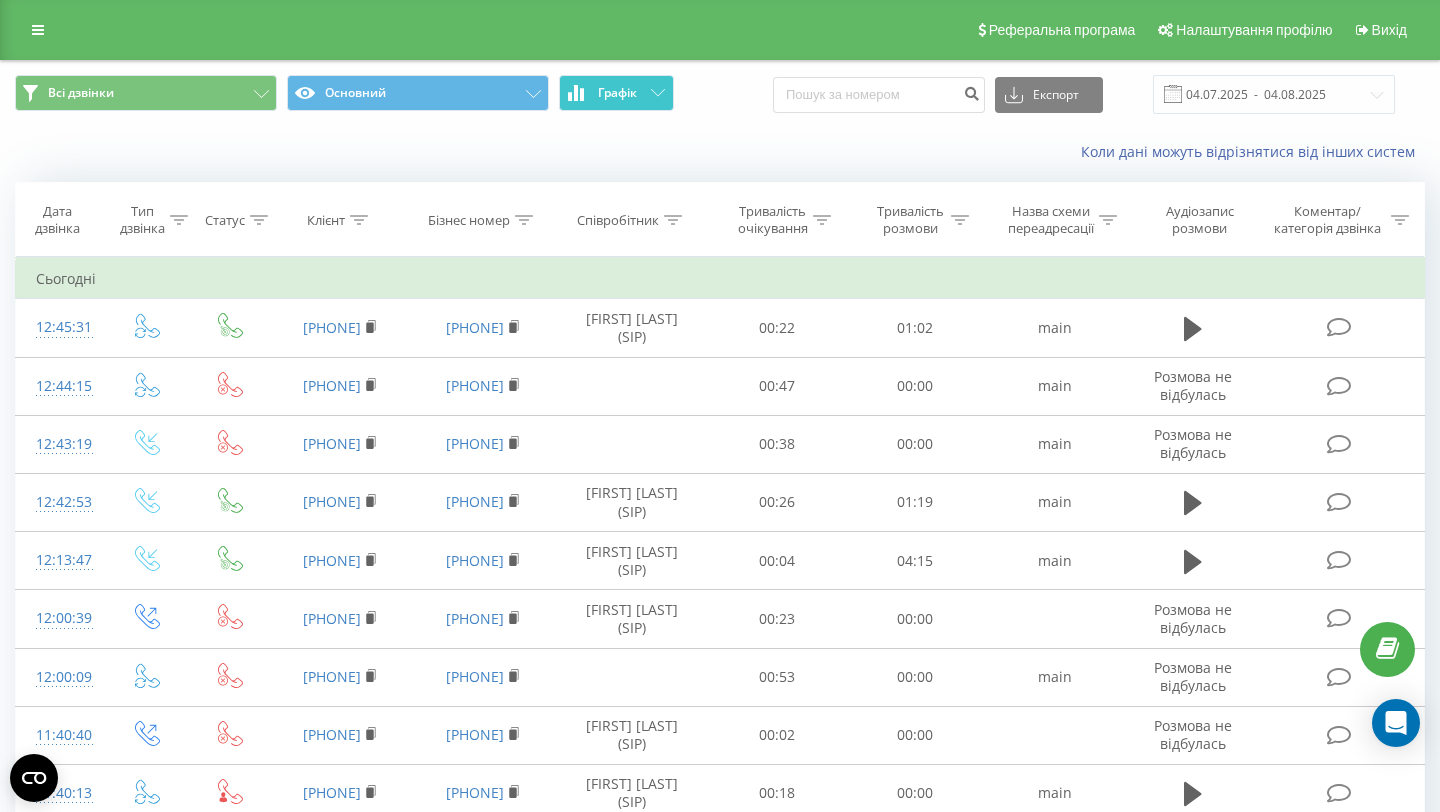 click 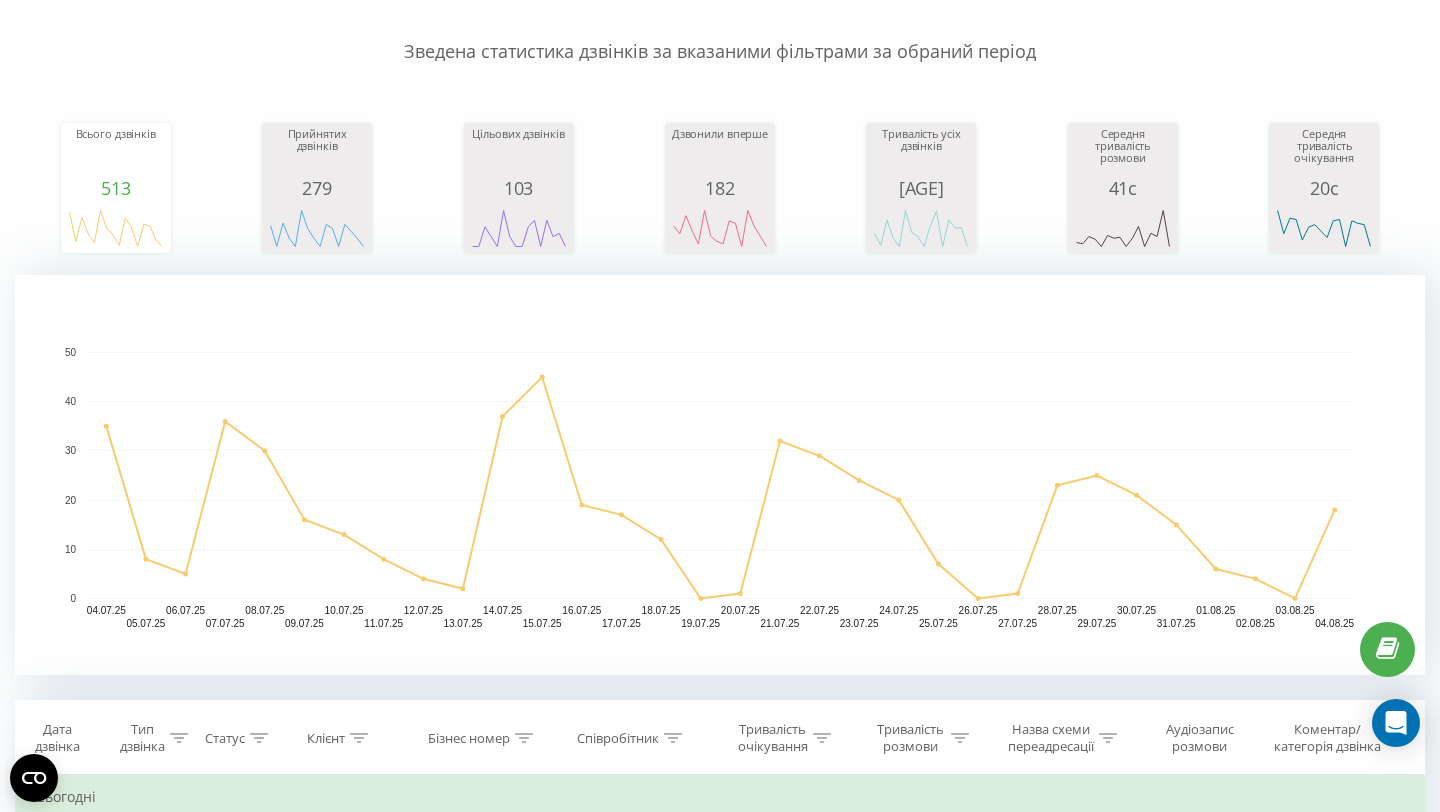 scroll, scrollTop: 0, scrollLeft: 0, axis: both 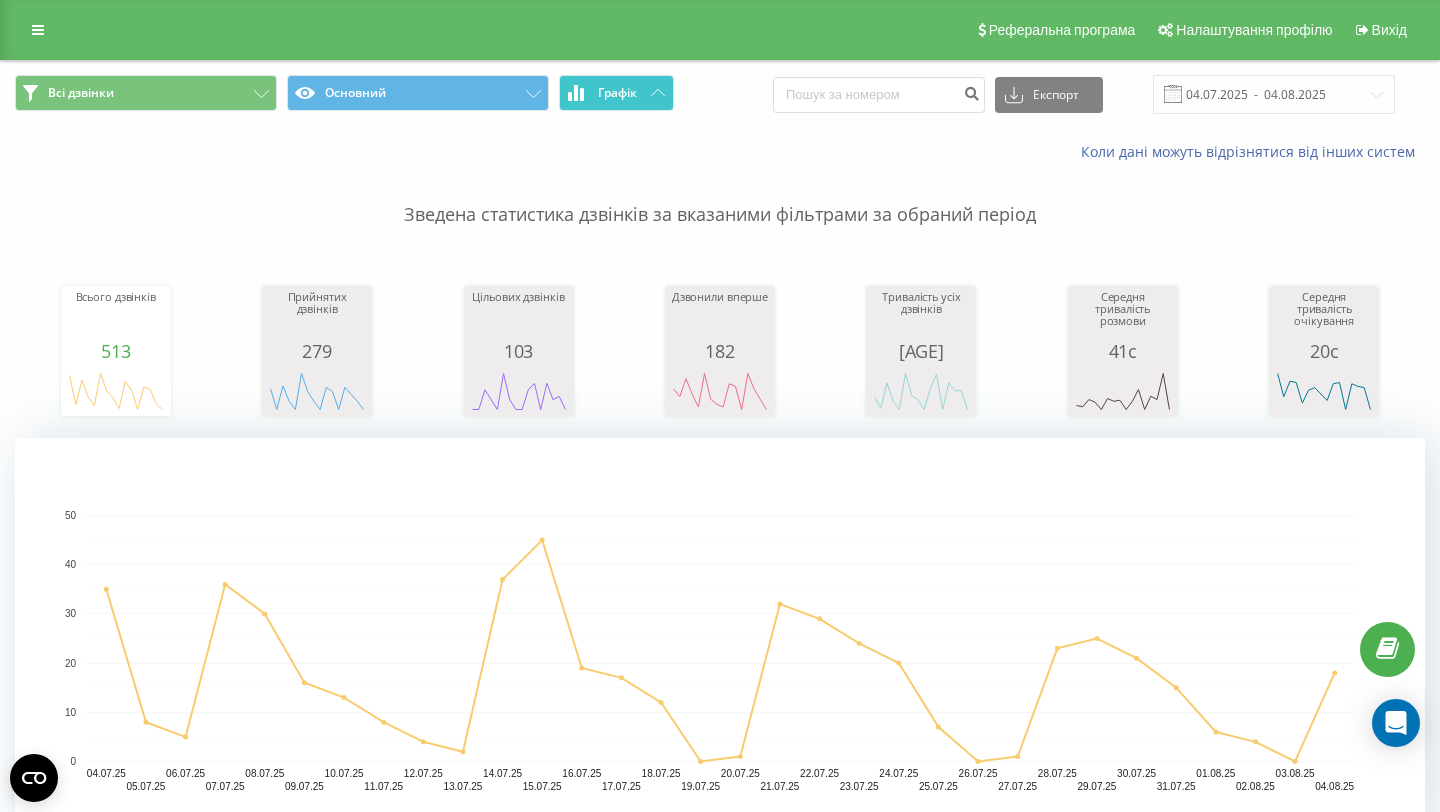 click 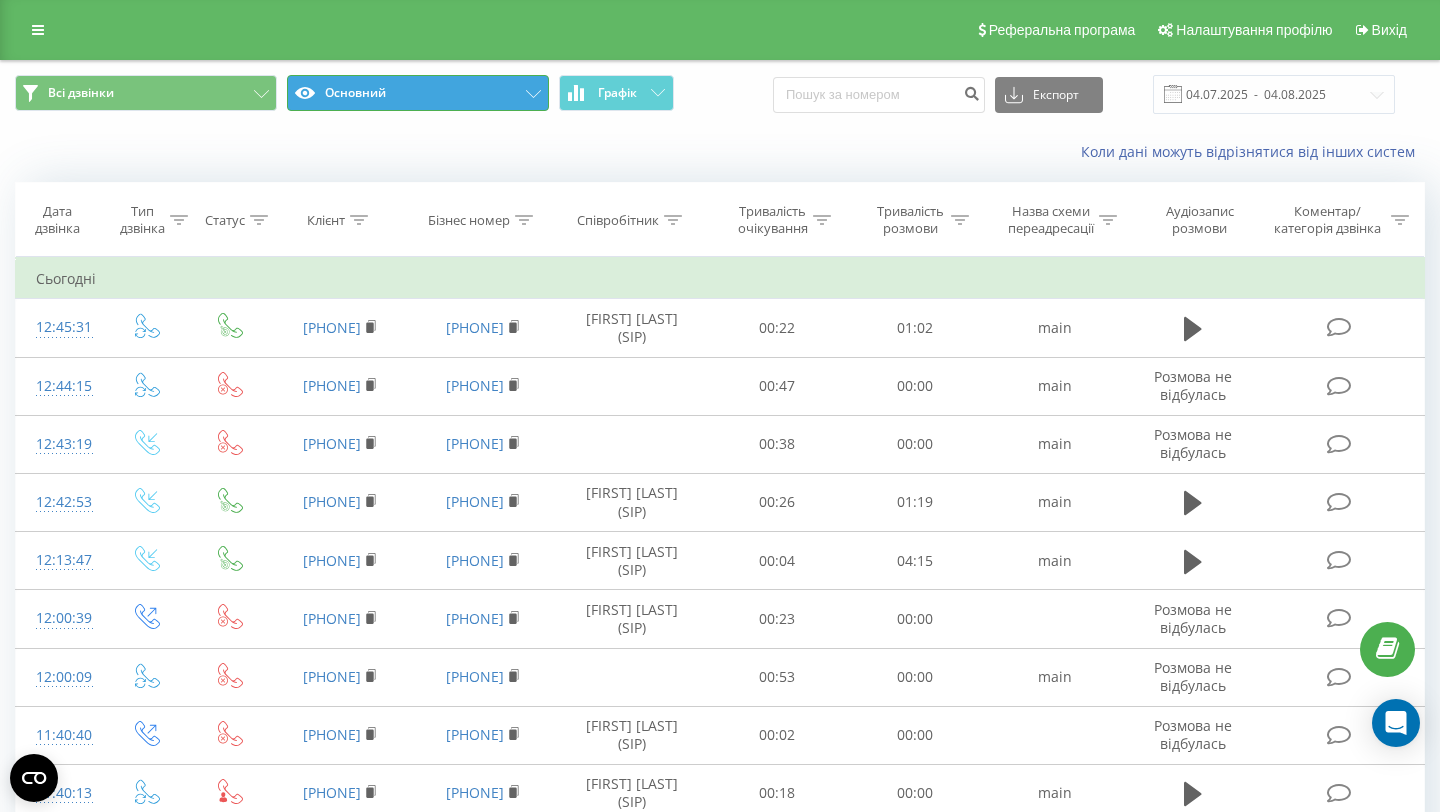 click on "Основний" at bounding box center (418, 93) 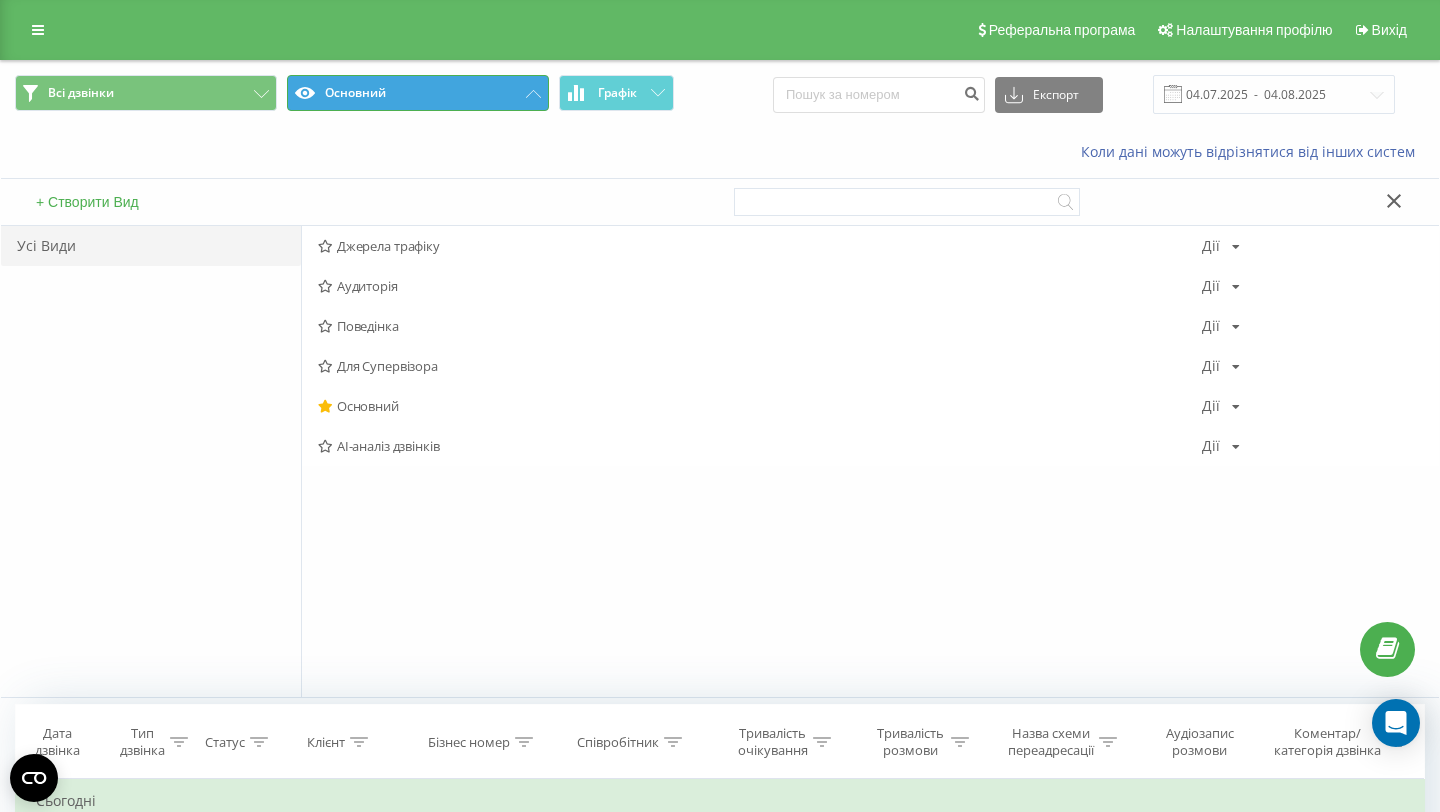 click on "Основний" at bounding box center (418, 93) 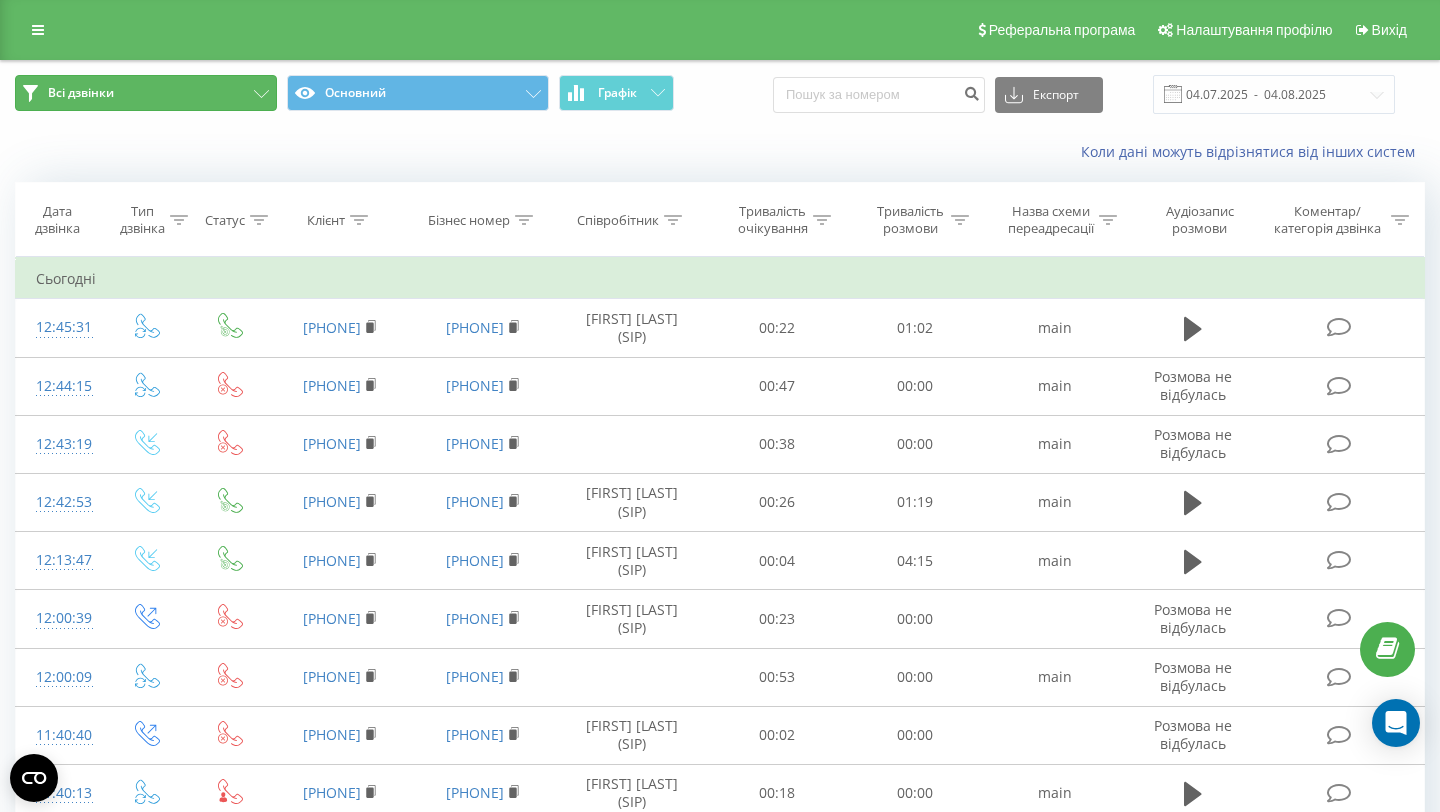 click on "Всі дзвінки" at bounding box center [146, 93] 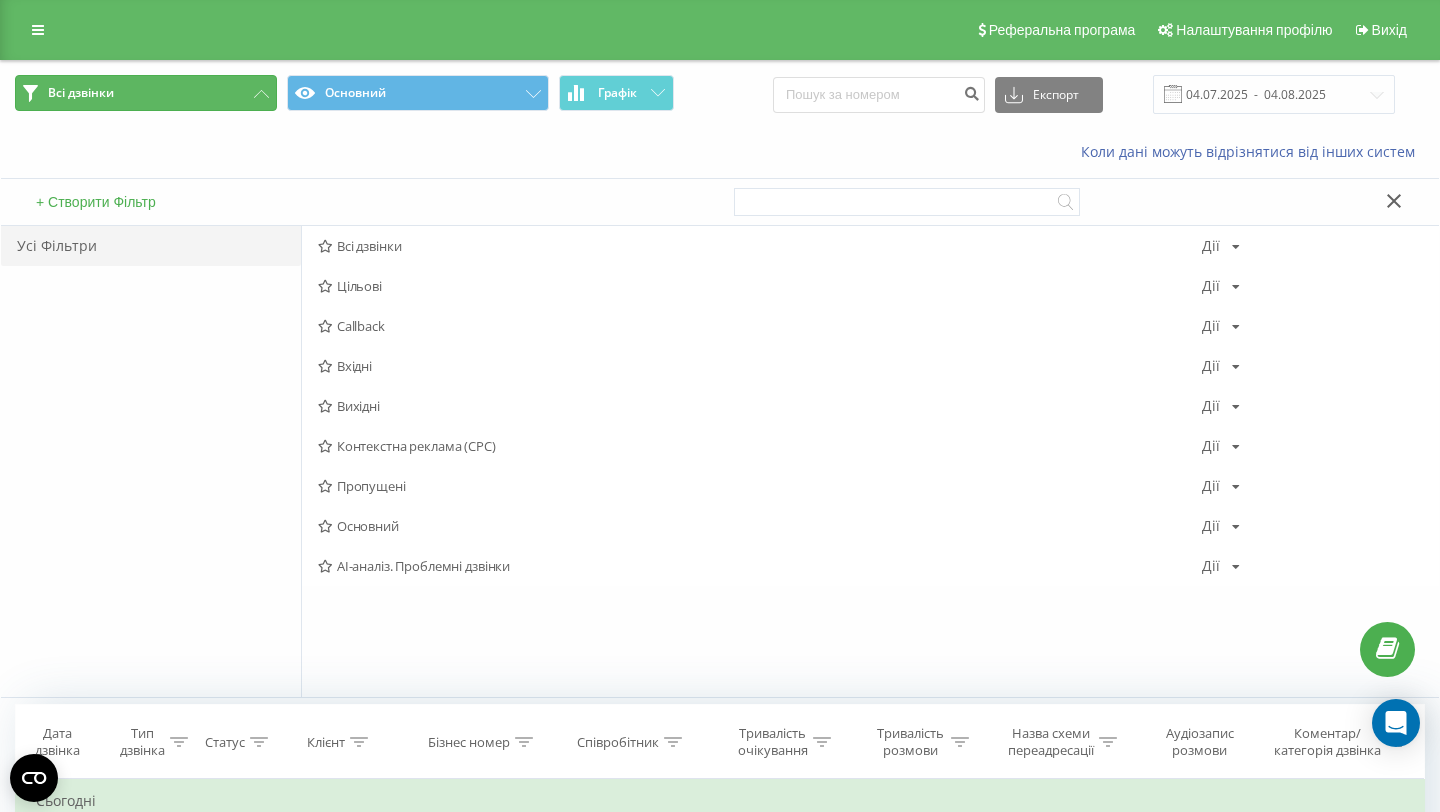 click on "Всі дзвінки" at bounding box center (146, 93) 